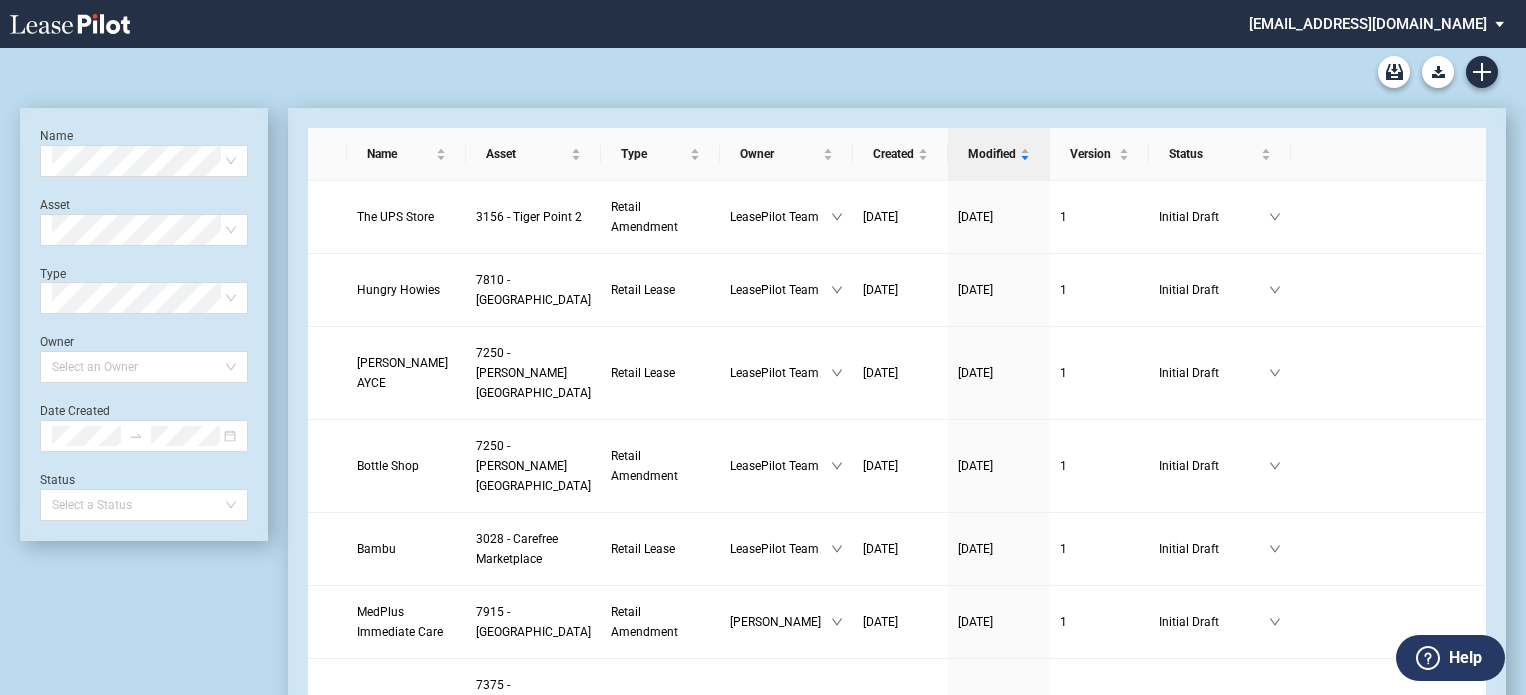 scroll, scrollTop: 0, scrollLeft: 0, axis: both 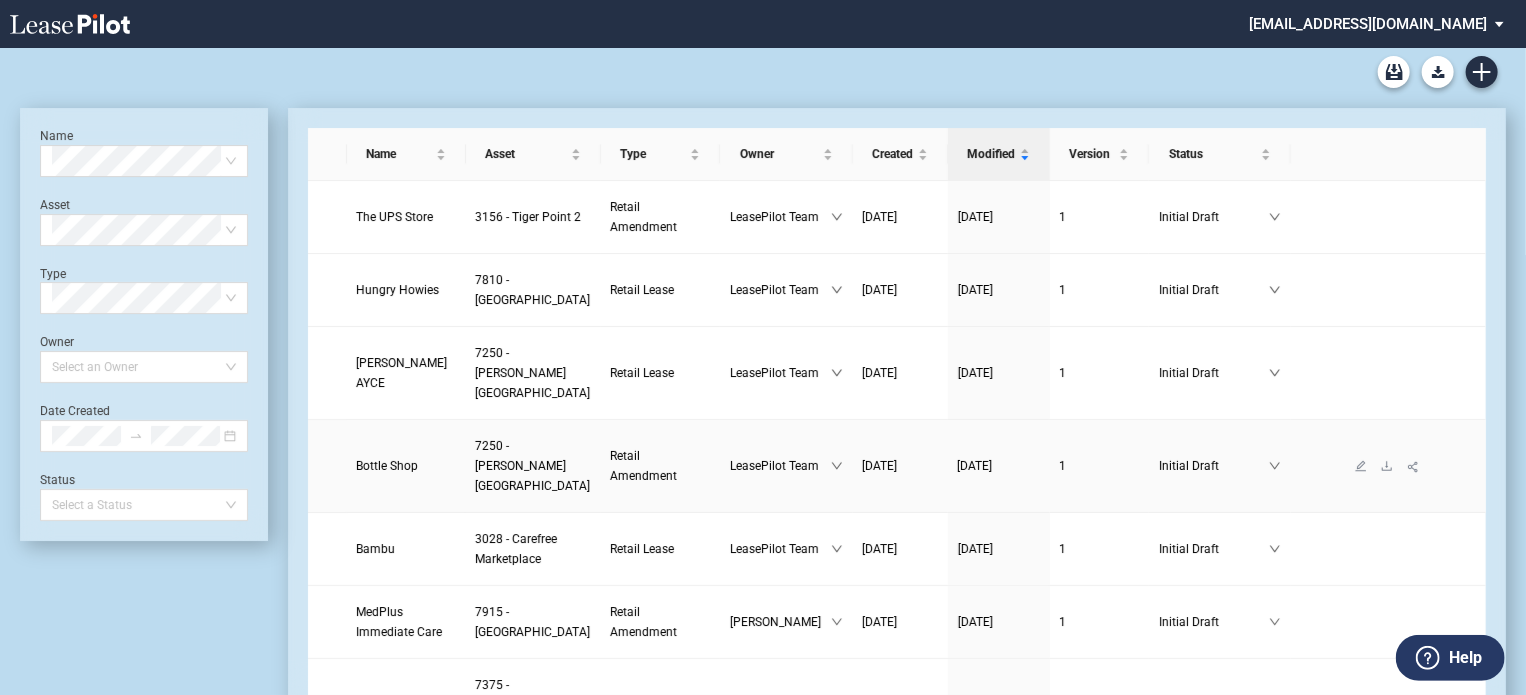 click on "Bottle Shop" at bounding box center (388, 466) 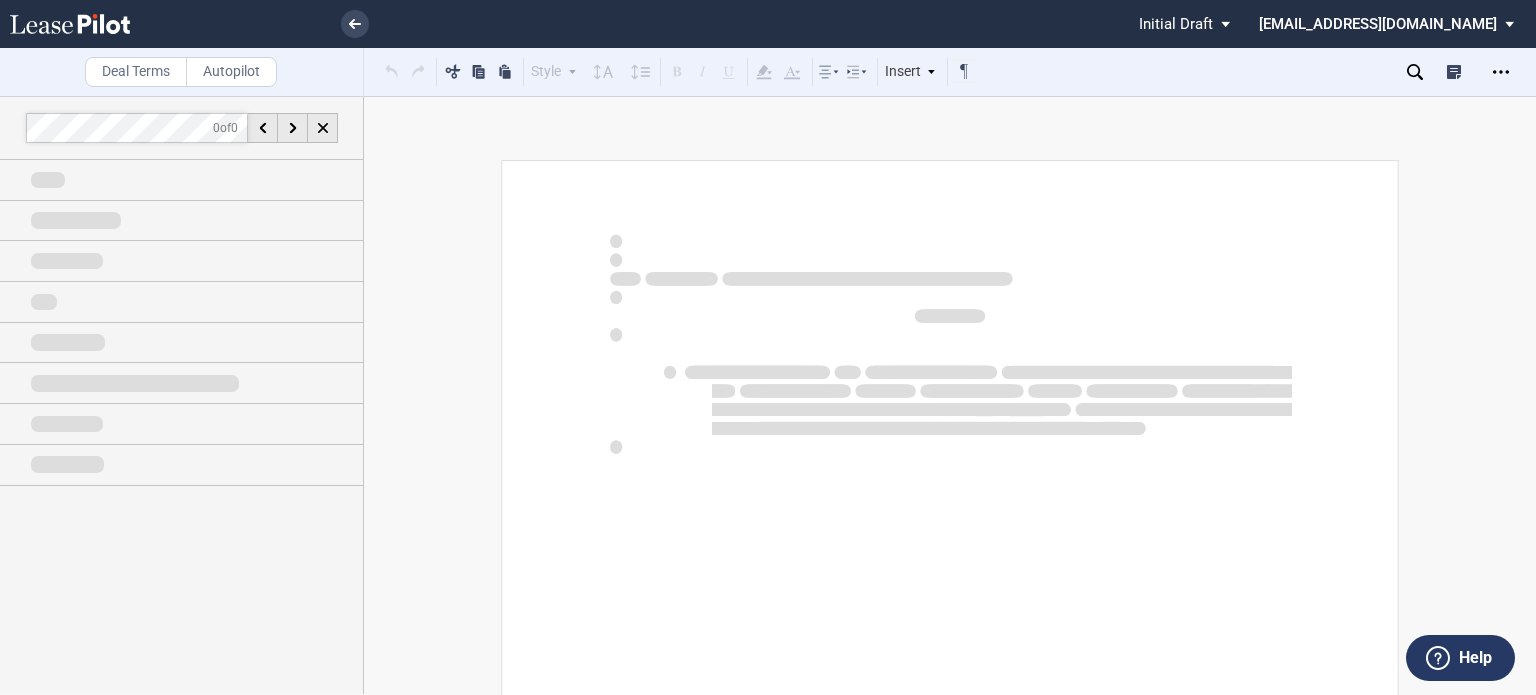 scroll, scrollTop: 0, scrollLeft: 0, axis: both 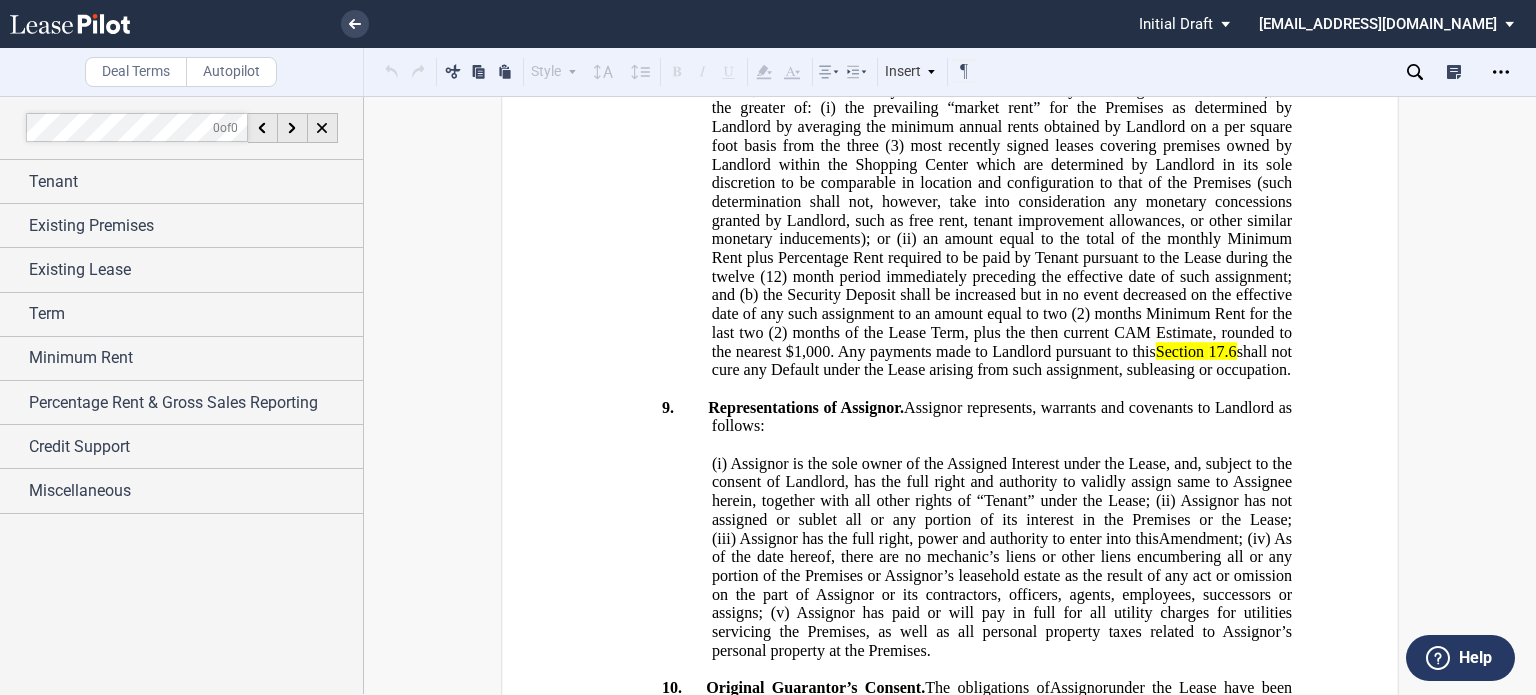 click on "[Section" at bounding box center [980, -415] 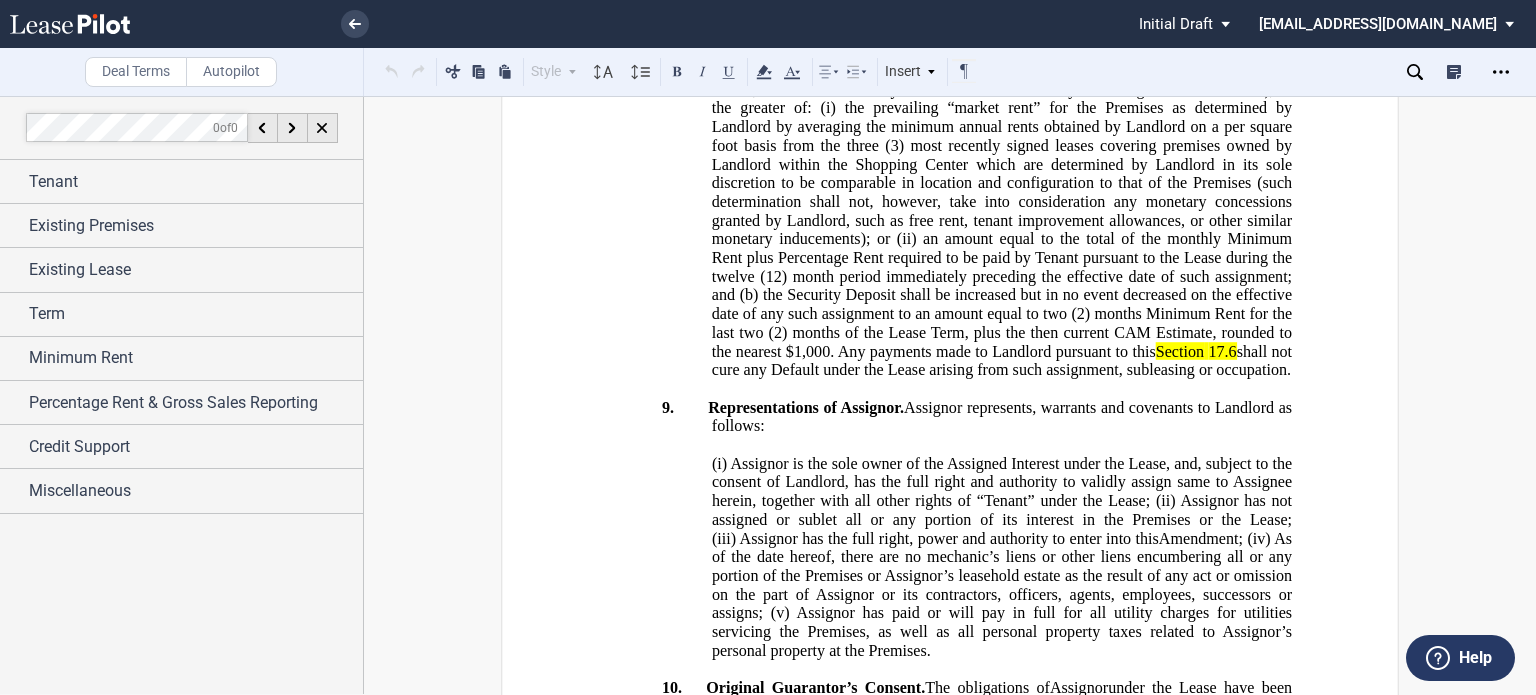 type 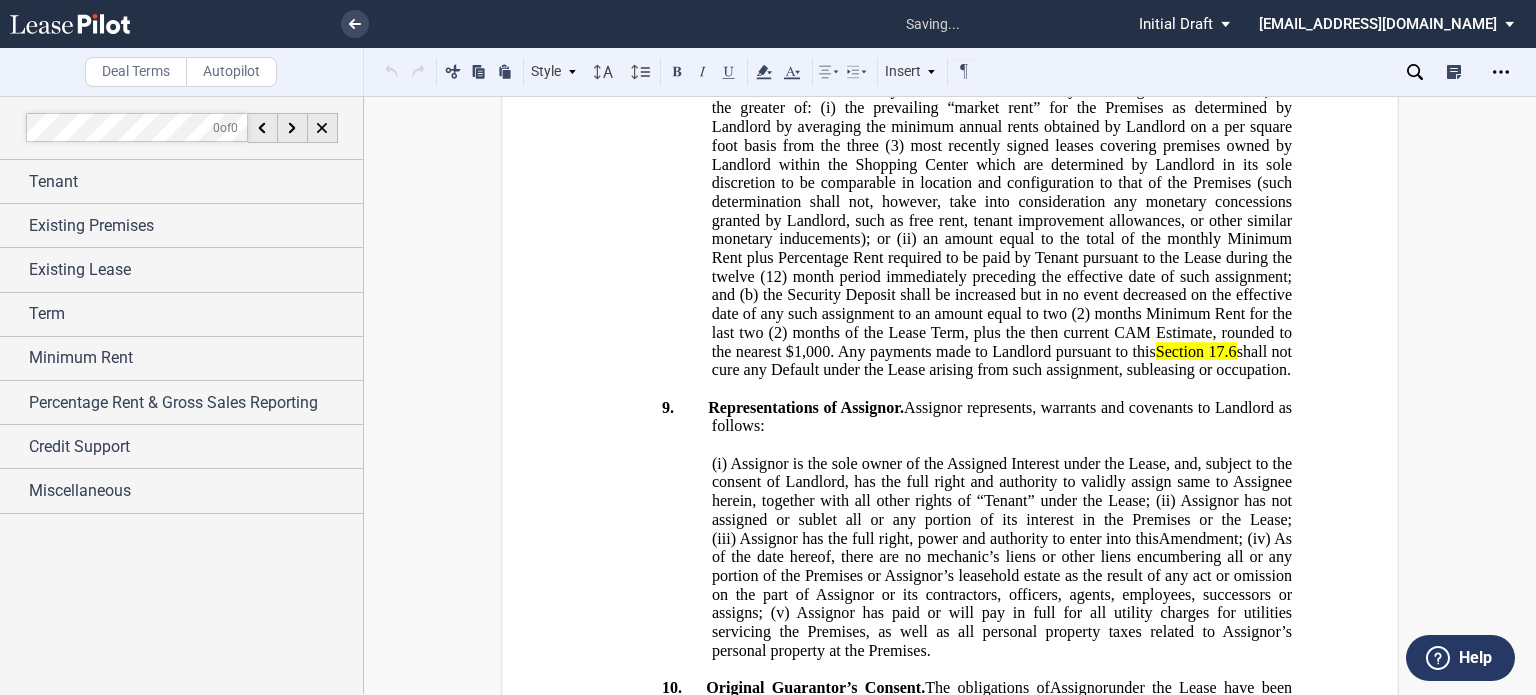 click on "17.1]" at bounding box center [1030, -415] 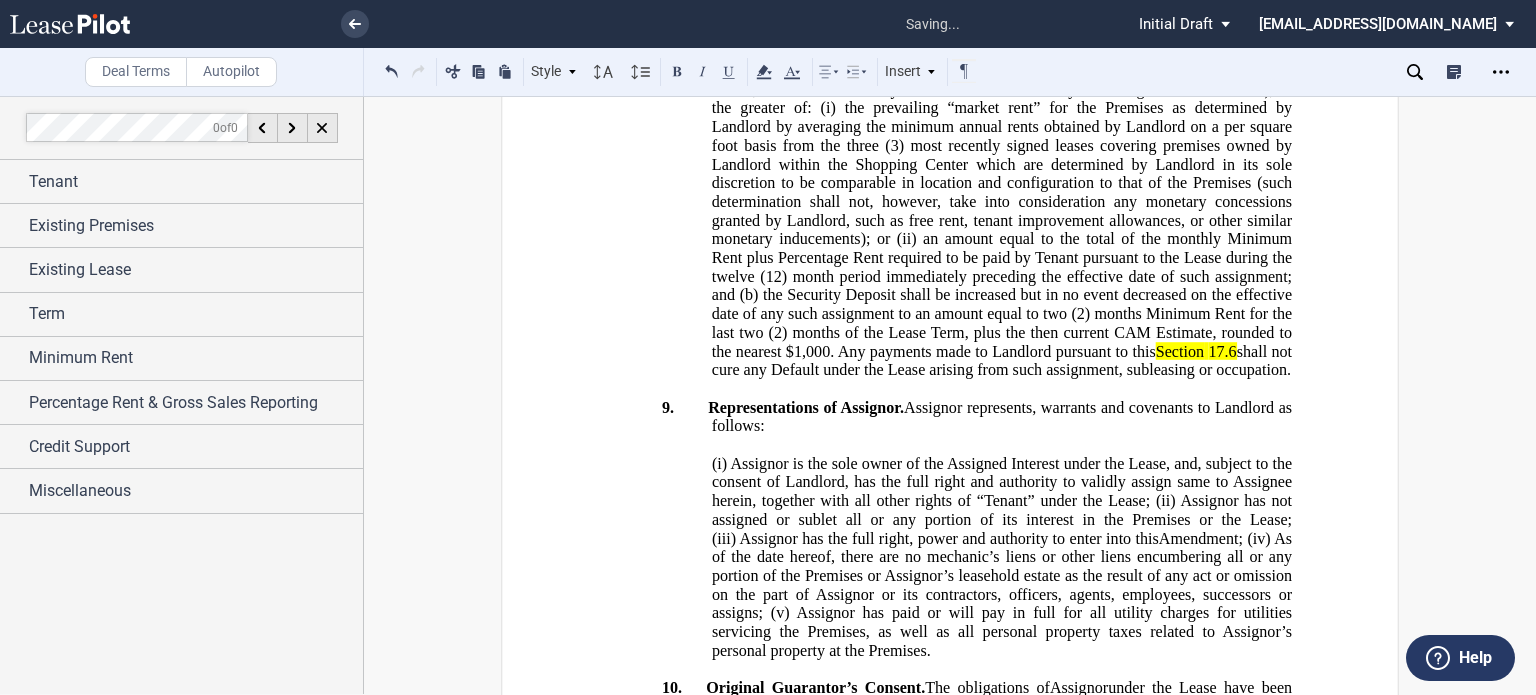 drag, startPoint x: 977, startPoint y: 180, endPoint x: 1100, endPoint y: 180, distance: 123 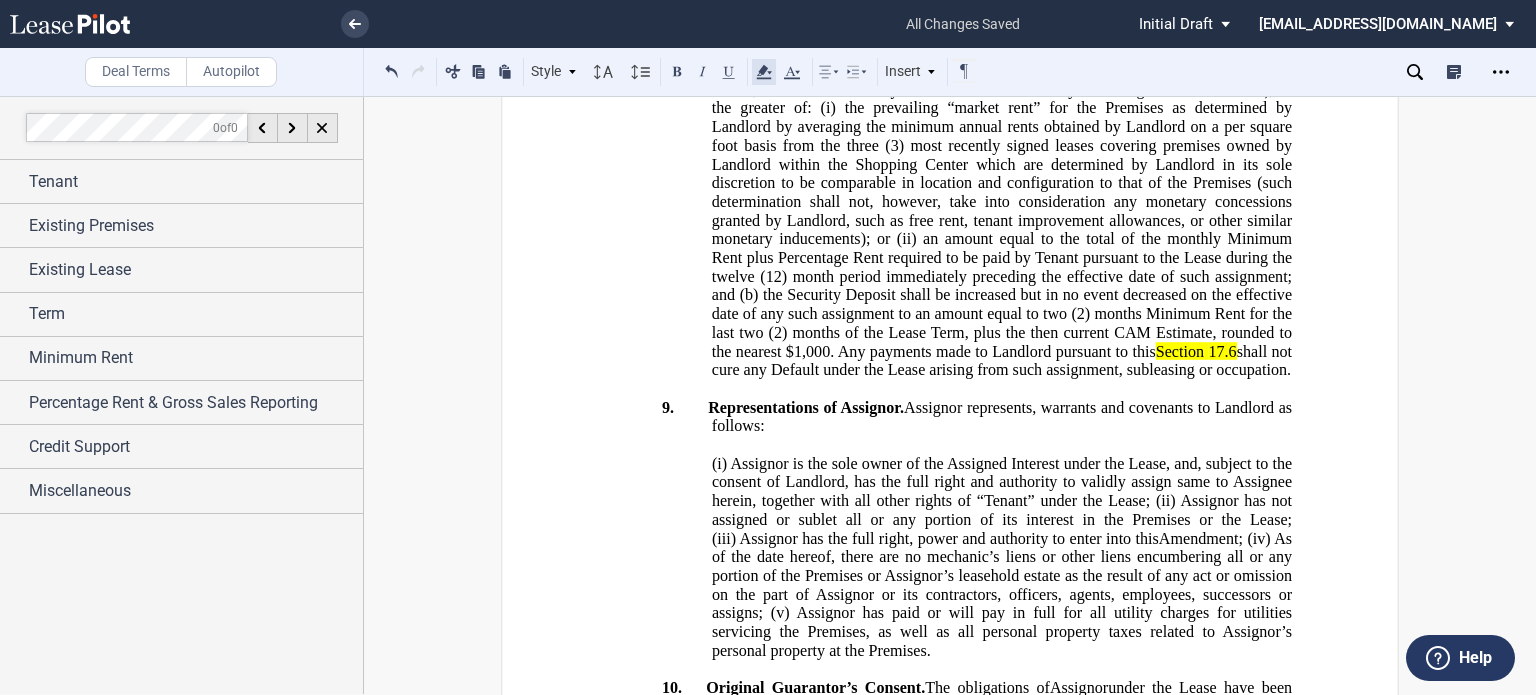 click 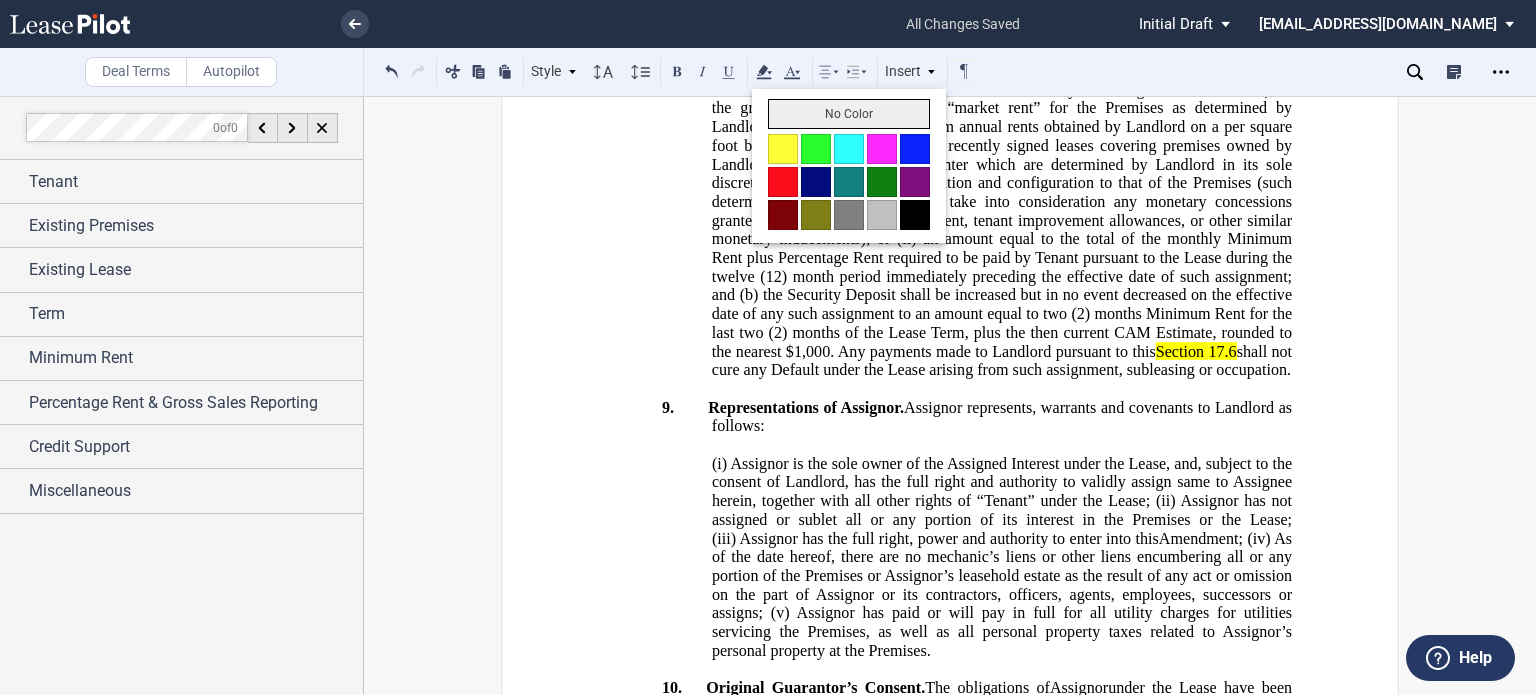click on "No Color" at bounding box center [849, 114] 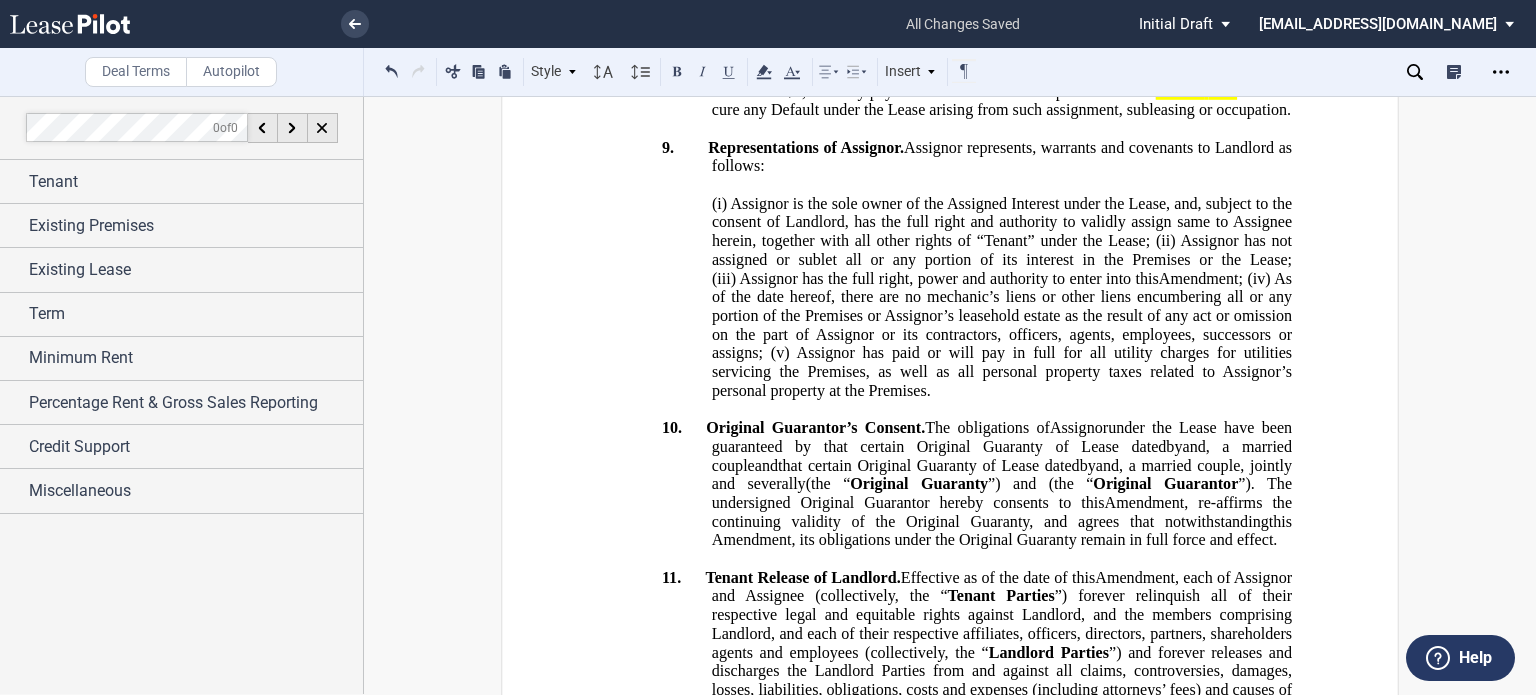 scroll, scrollTop: 3274, scrollLeft: 0, axis: vertical 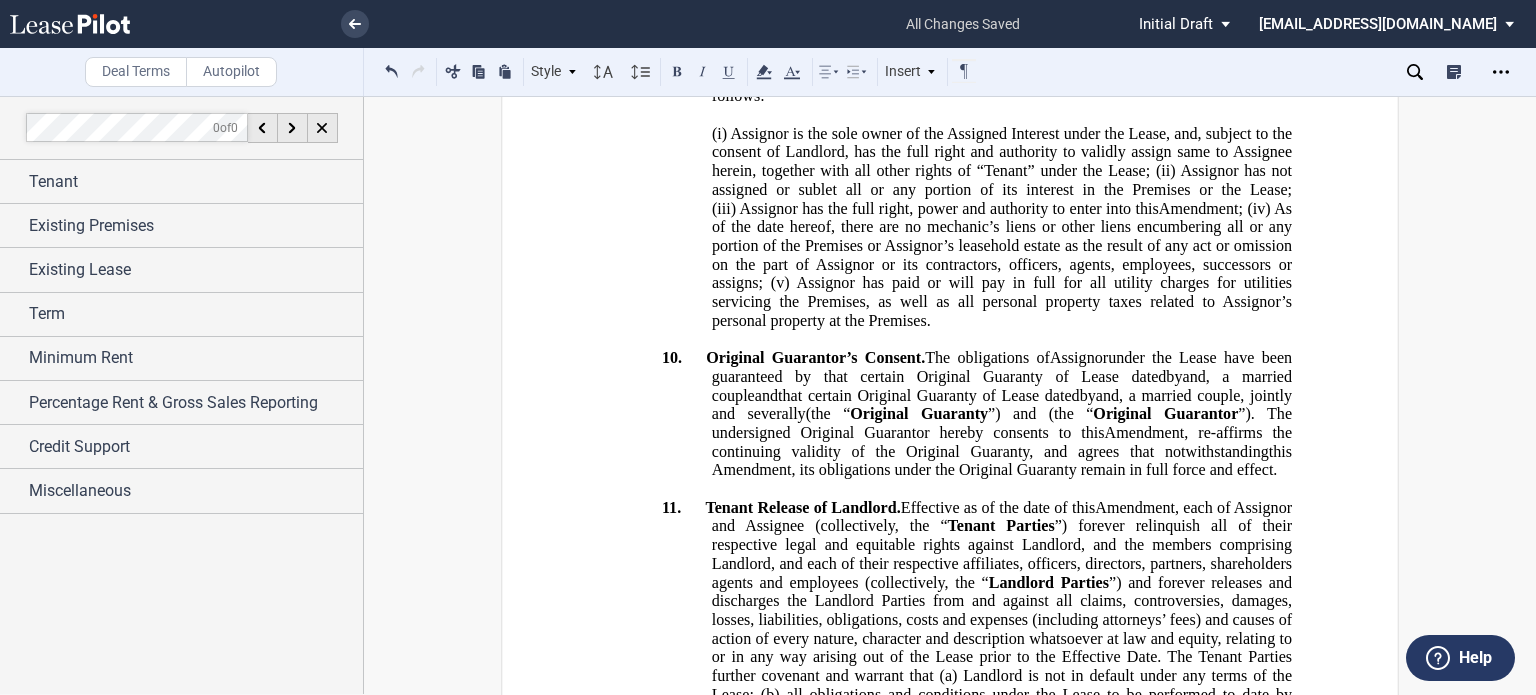 drag, startPoint x: 830, startPoint y: 292, endPoint x: 980, endPoint y: 291, distance: 150.00333 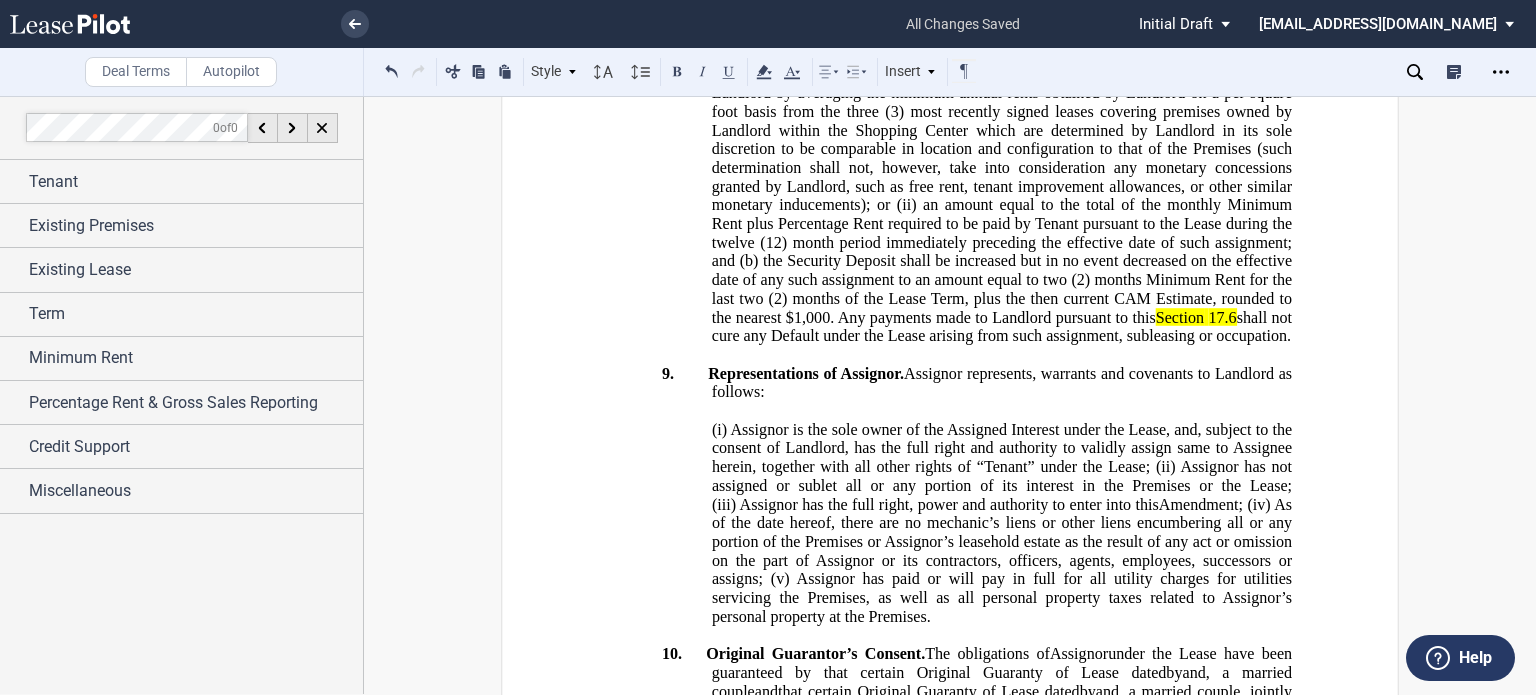 scroll, scrollTop: 2856, scrollLeft: 0, axis: vertical 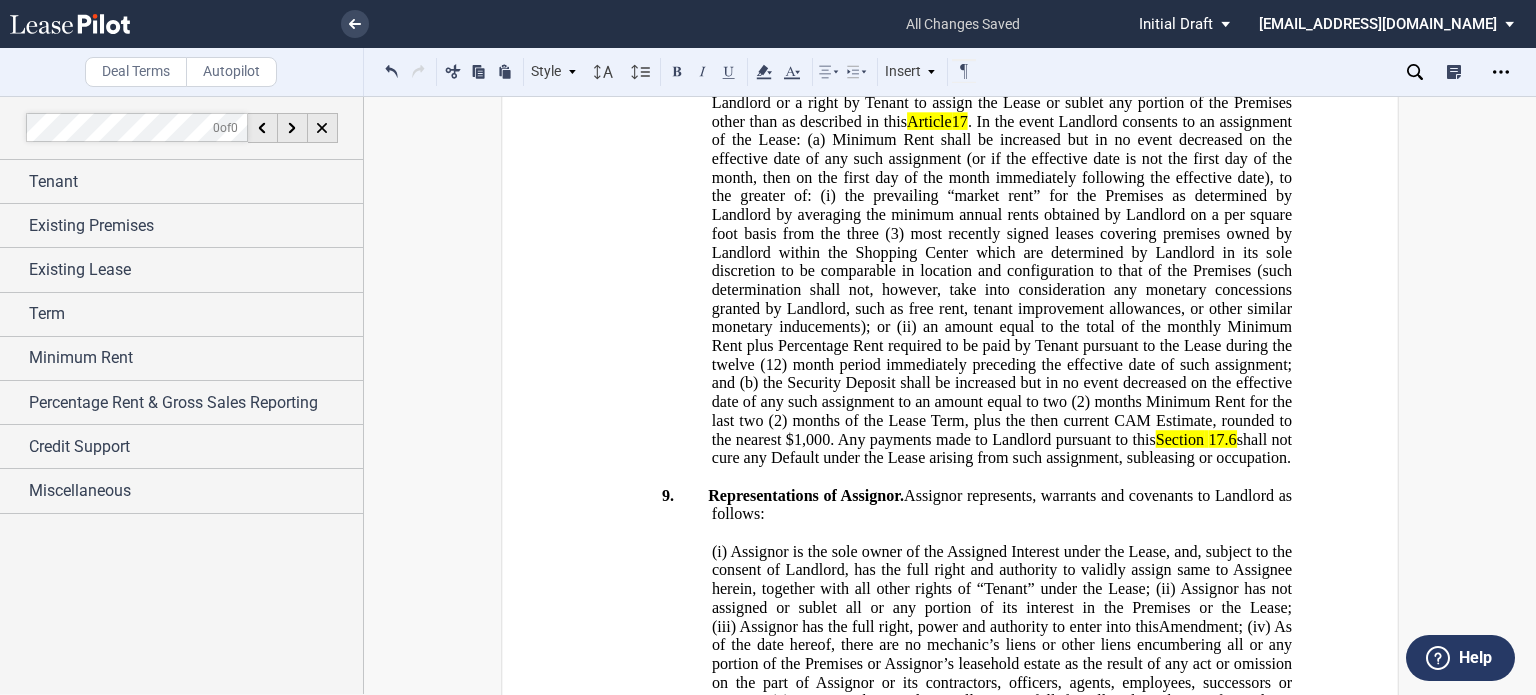click at bounding box center (1004, -140) 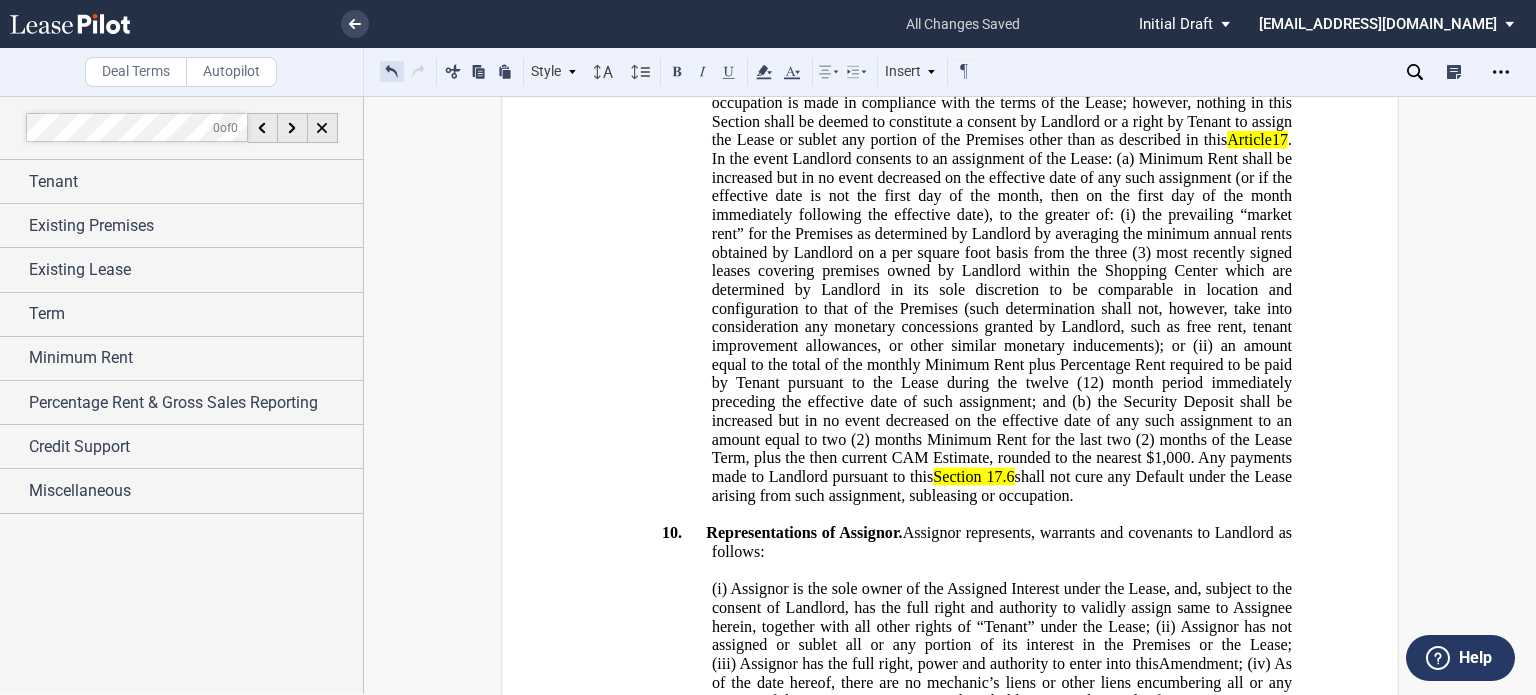 click at bounding box center (392, 71) 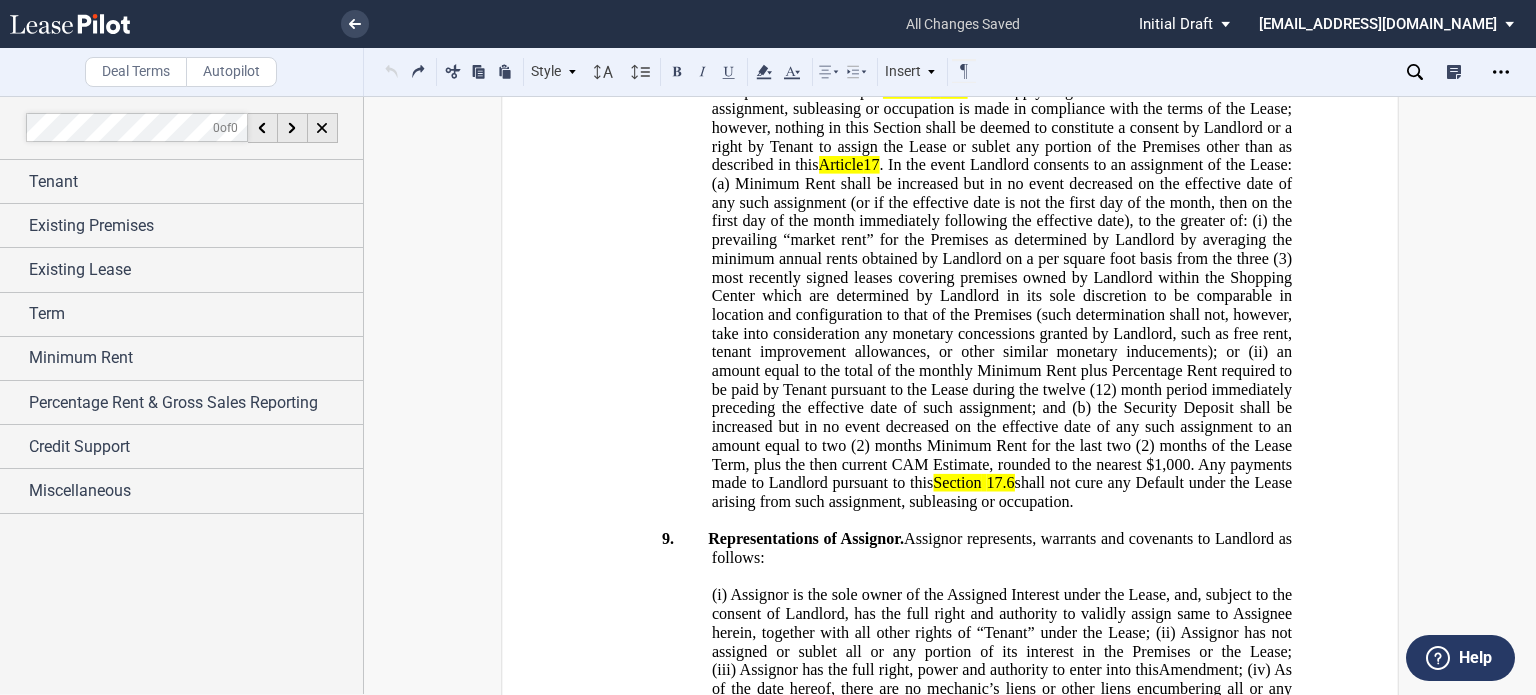 scroll, scrollTop: 2800, scrollLeft: 0, axis: vertical 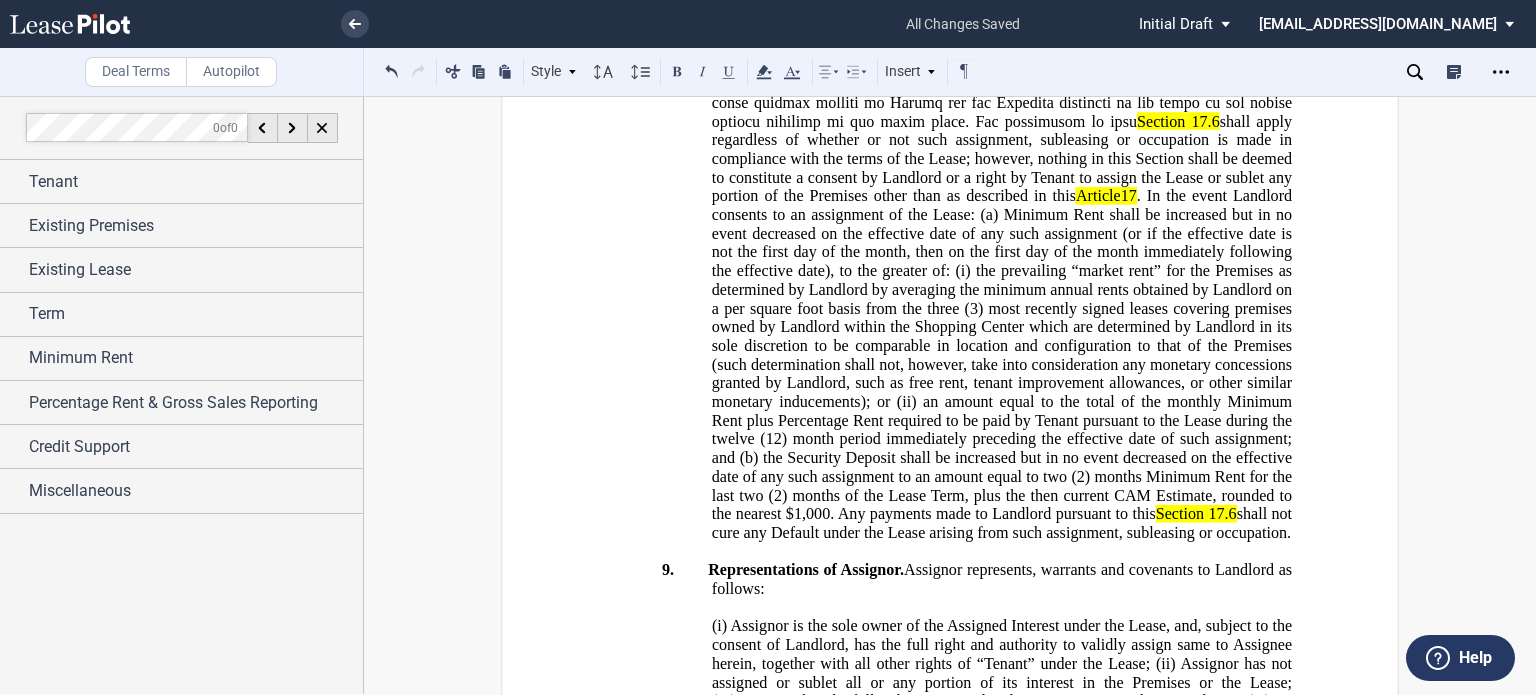 drag, startPoint x: 1251, startPoint y: 378, endPoint x: 1260, endPoint y: 391, distance: 15.811388 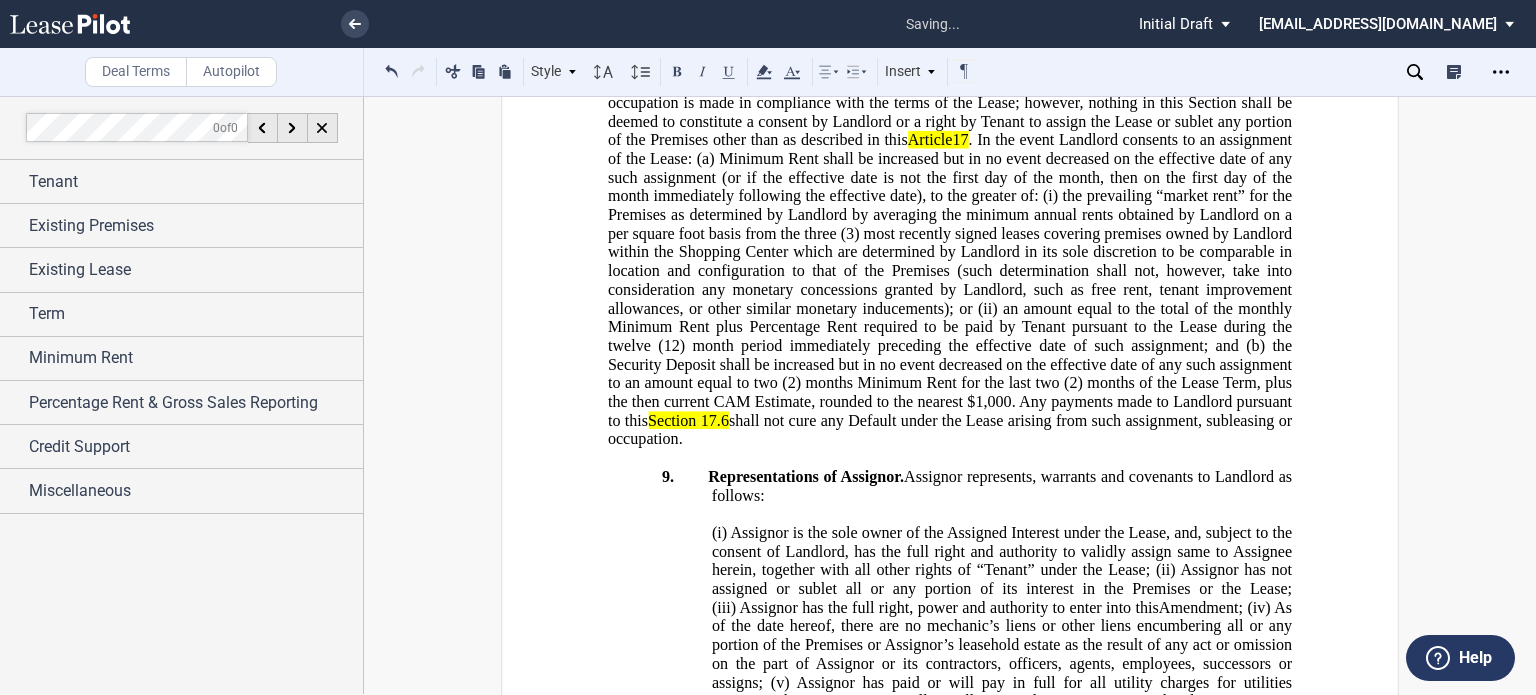 click on "of the Lease is hereby deleted and replaced with $2,500.00, which fee shall increase by five percent (5%) after each calendar year of the Lease Term, as extended. Furthermore, Section  17.6 of the Lease is hereby deleted and replaced with the following:" at bounding box center [1004, -243] 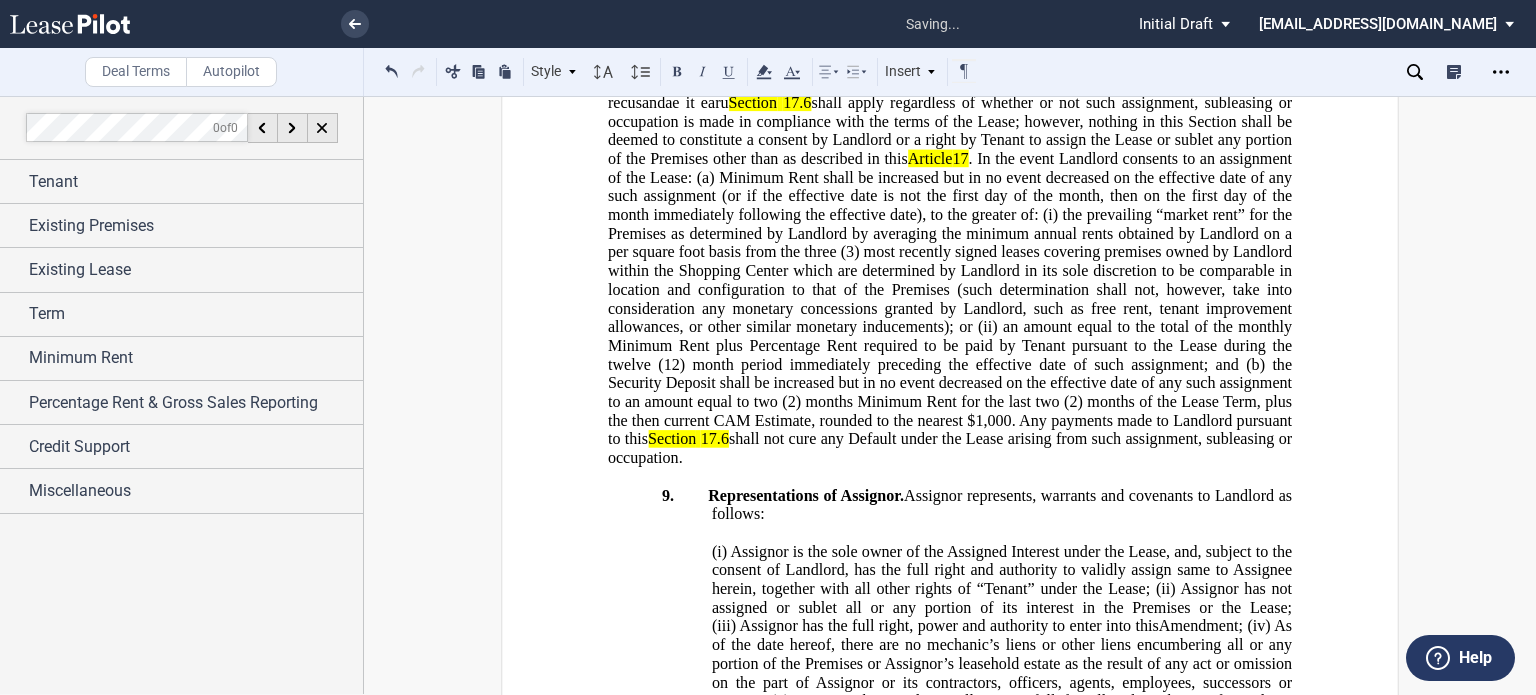 click on "﻿
﻿ ﻿ ﻿ ﻿  AMENDMENT AND
ASSIGNMENT OF LEASE
﻿
This   ﻿ ﻿   ﻿ ﻿  Amendment and Assignment of Lease  (this “ Amendment ”) is made and entered into as of [DATE] , by and among  ,      ,  ,  , and   (“ Landlord ”),  ﻿ ﻿ ,   ﻿ ﻿   ﻿ ﻿   ﻿ ﻿  an individual ,  , an individual ,  ,  , and   and  ﻿ ﻿ , an individual  ( individually and collectively, jointly and severally,  “ Assignor ”), and  ﻿ ﻿ ,  an individual   ﻿ ﻿   ﻿ ﻿   ﻿ ﻿ ,  , an individual ,  ,  , and   and  ﻿ ﻿ , an individual  ( individually and collectively, jointly and severally  “ Assignee ”). Landlord, Assignor, and Assignee are sometimes collectively referred to herein as the “ Parties ”, and each, a “ Party ”.
ASSIGNMENT AND ASSUMPTION OF LEASE
This Assignment and Assumption of Lease (this “ Assignment" at bounding box center (950, 2832) 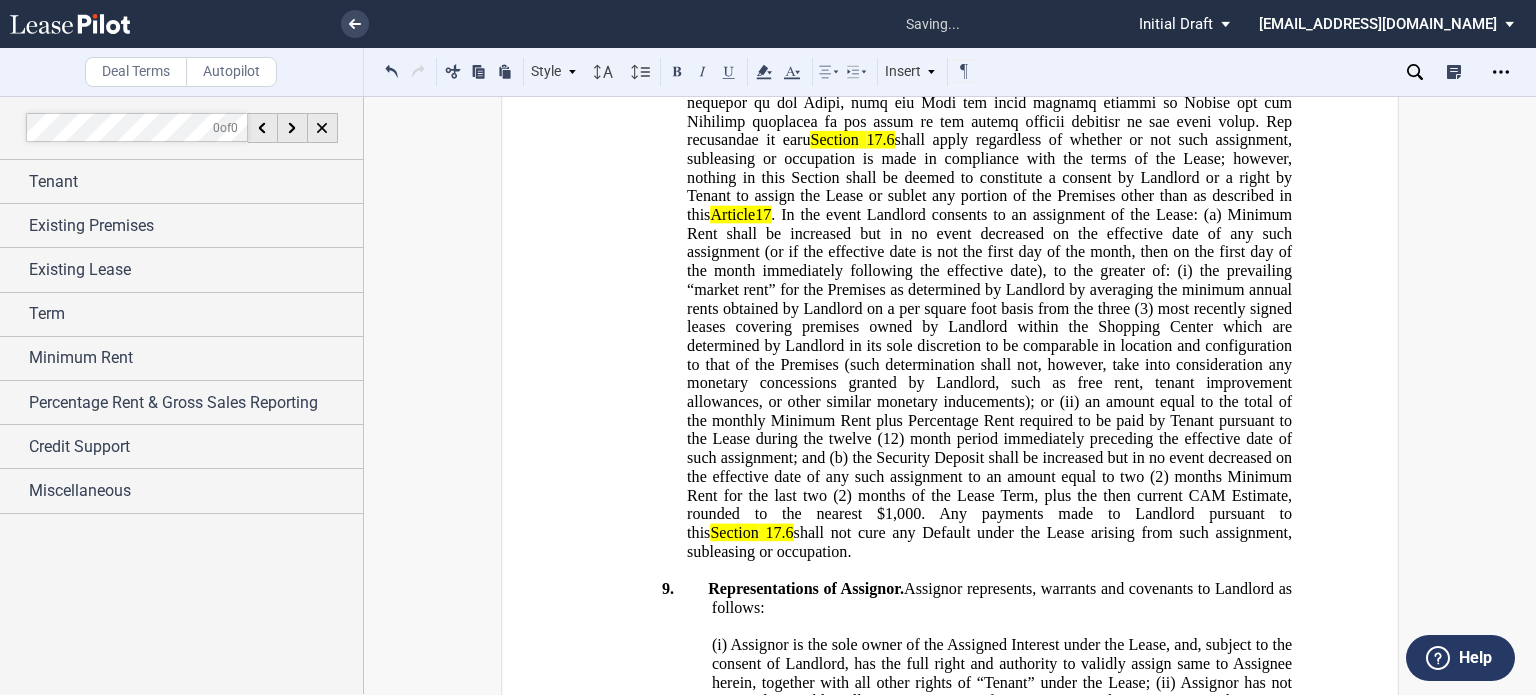 click at bounding box center [991, -19] 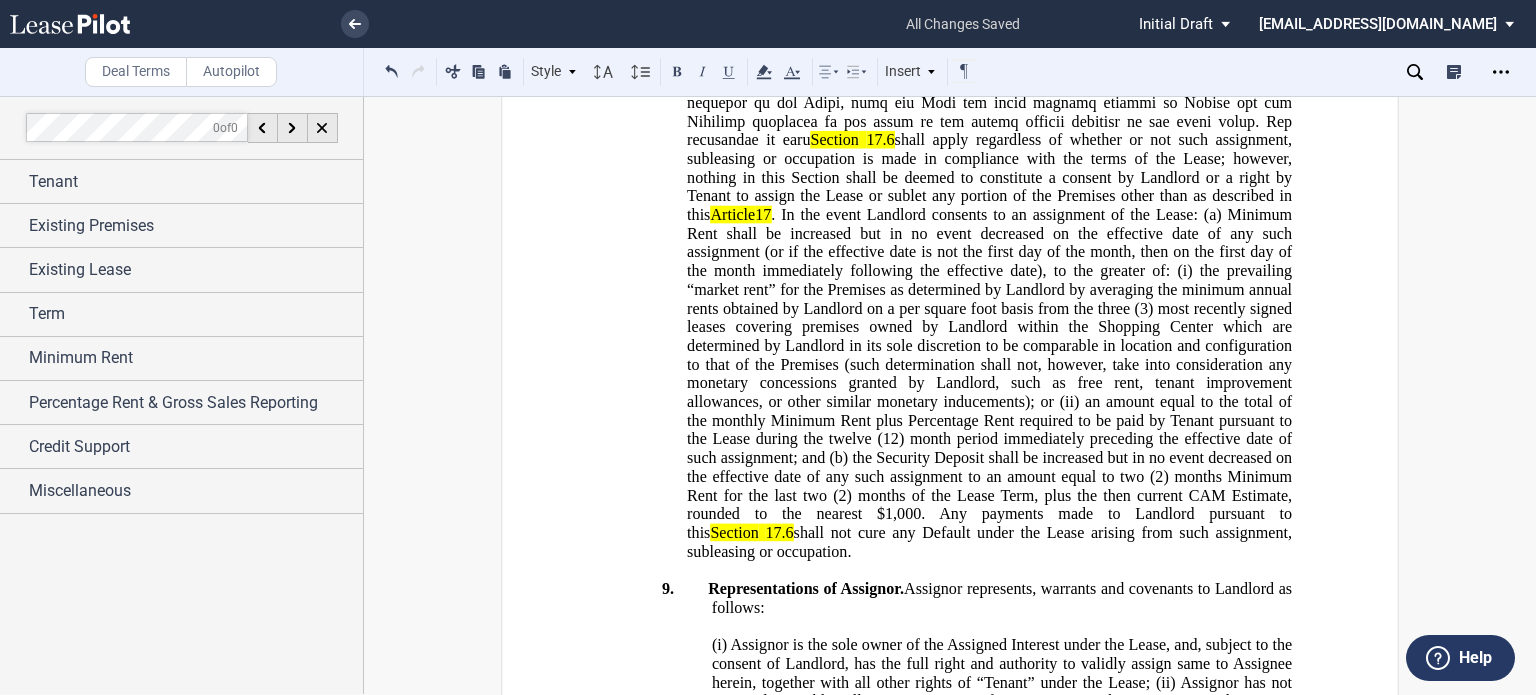 drag, startPoint x: 708, startPoint y: 414, endPoint x: 844, endPoint y: 420, distance: 136.1323 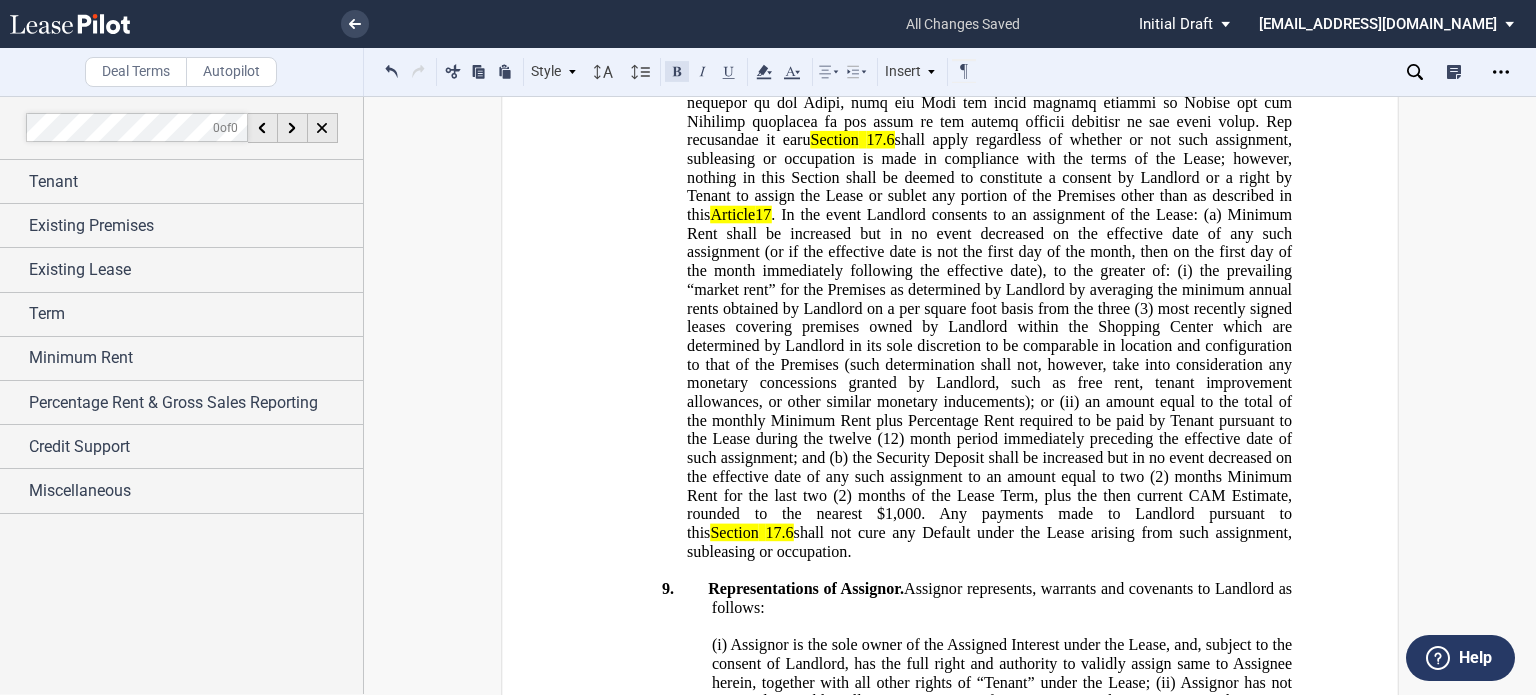 click at bounding box center (677, 71) 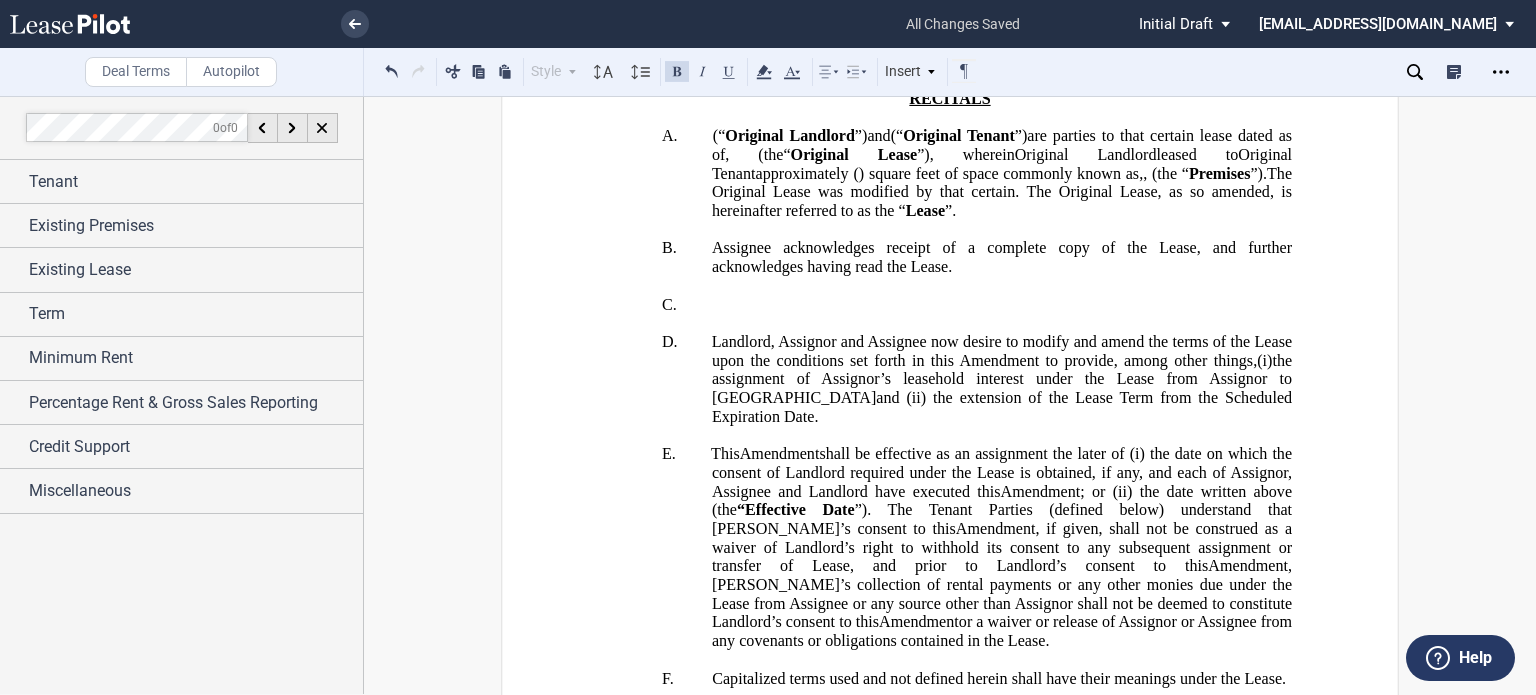 scroll, scrollTop: 347, scrollLeft: 0, axis: vertical 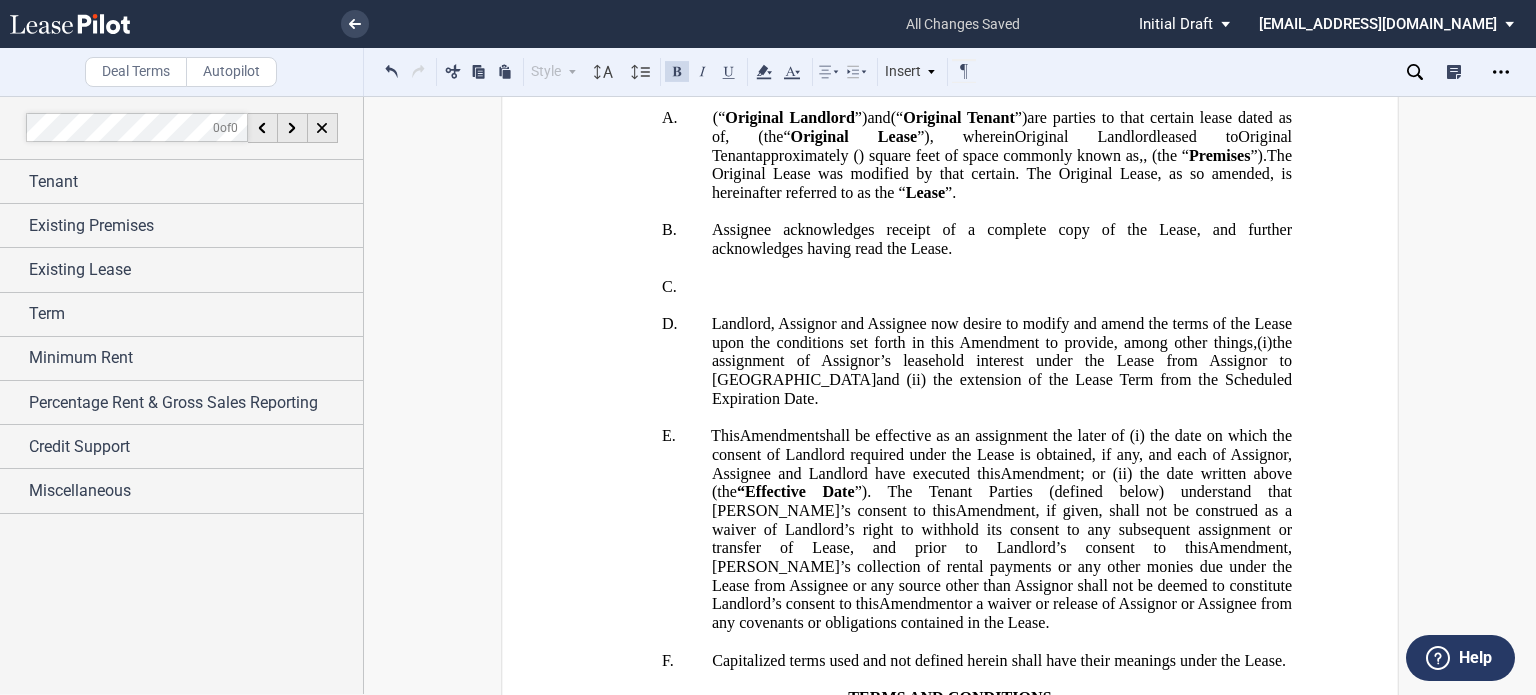 click on "(“" at bounding box center (719, 118) 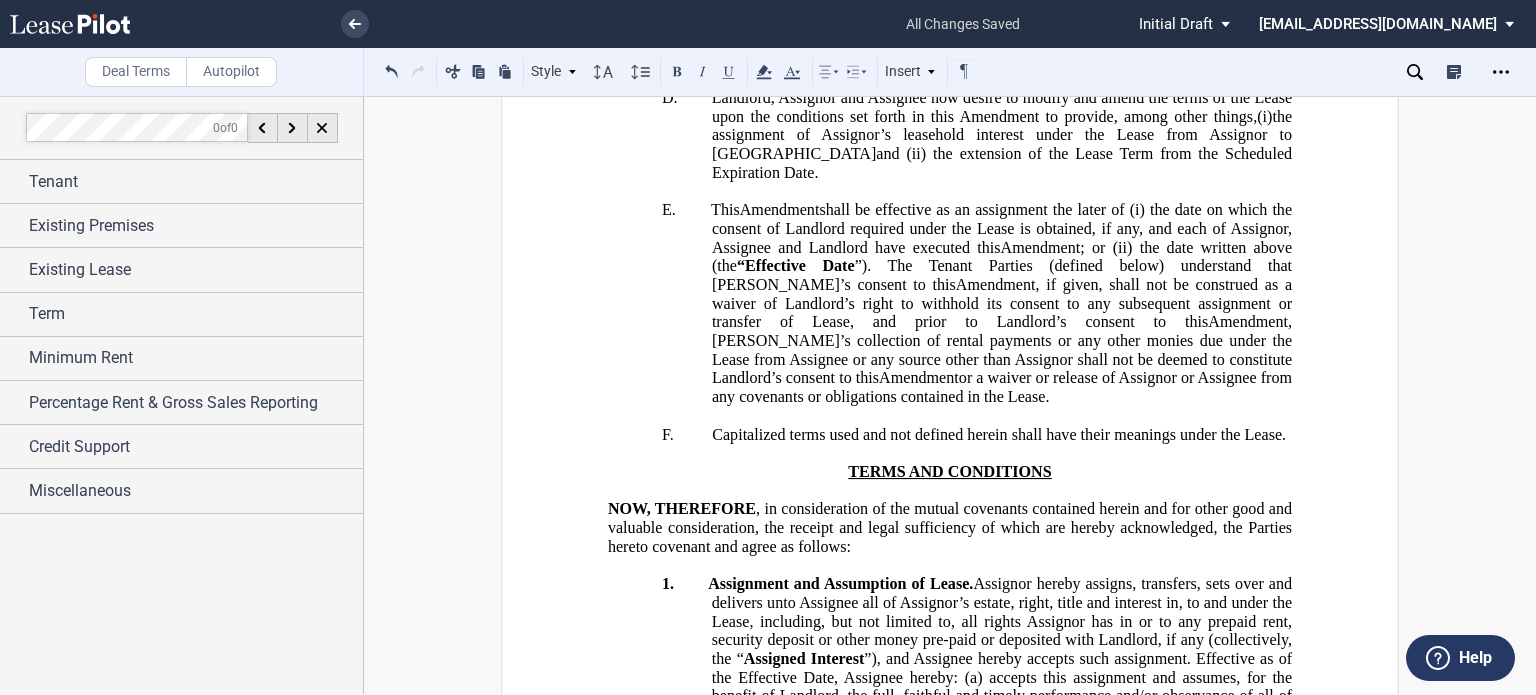 scroll, scrollTop: 746, scrollLeft: 0, axis: vertical 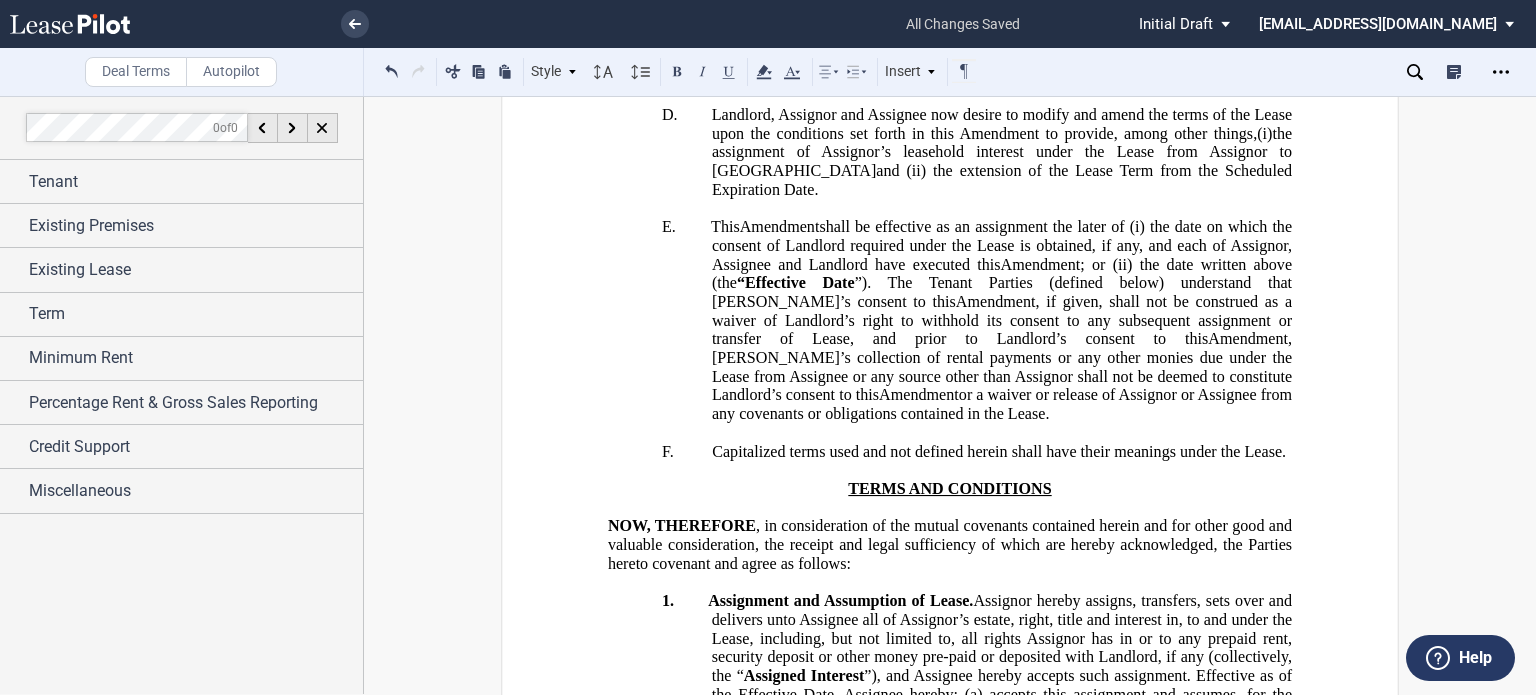 click on "”). The Tenant Parties (defined below) understand that [PERSON_NAME]’s consent to this" at bounding box center (1004, 292) 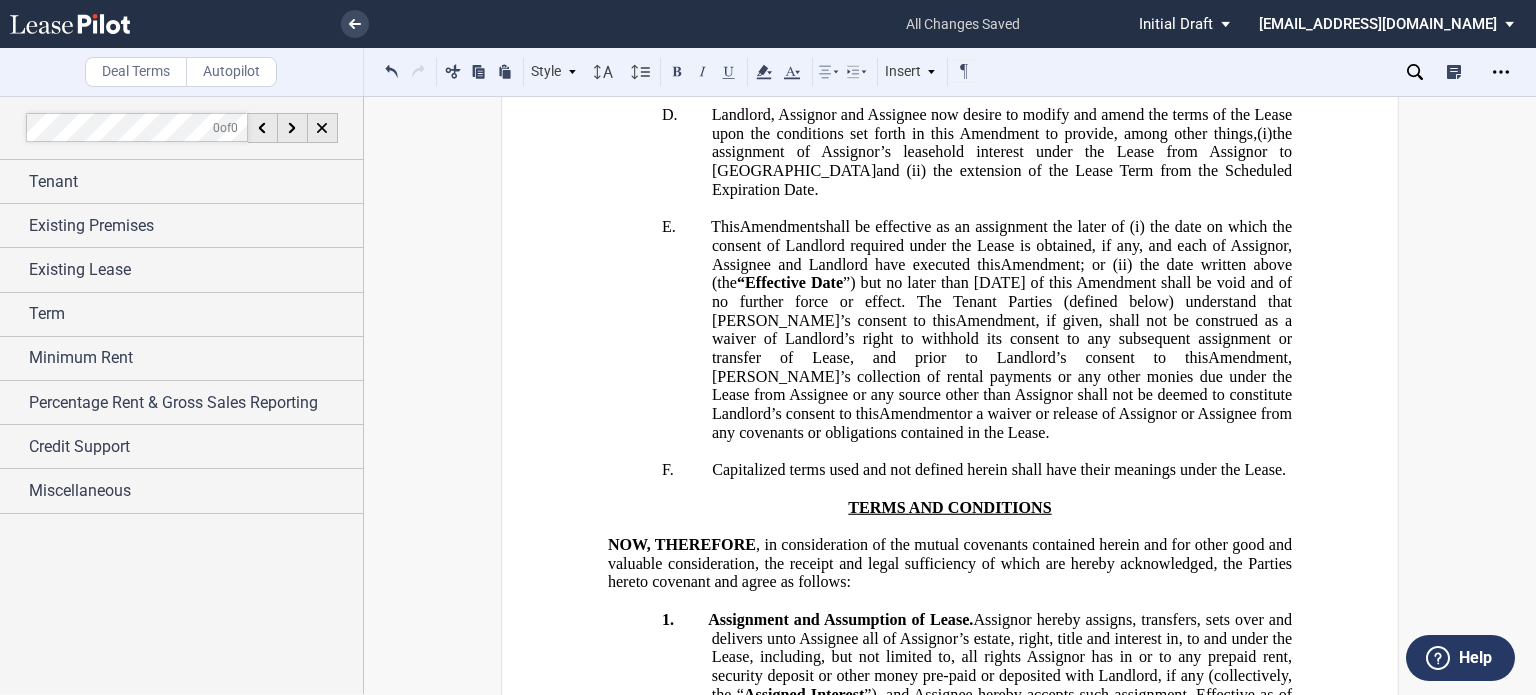 click at bounding box center [1135, 264] 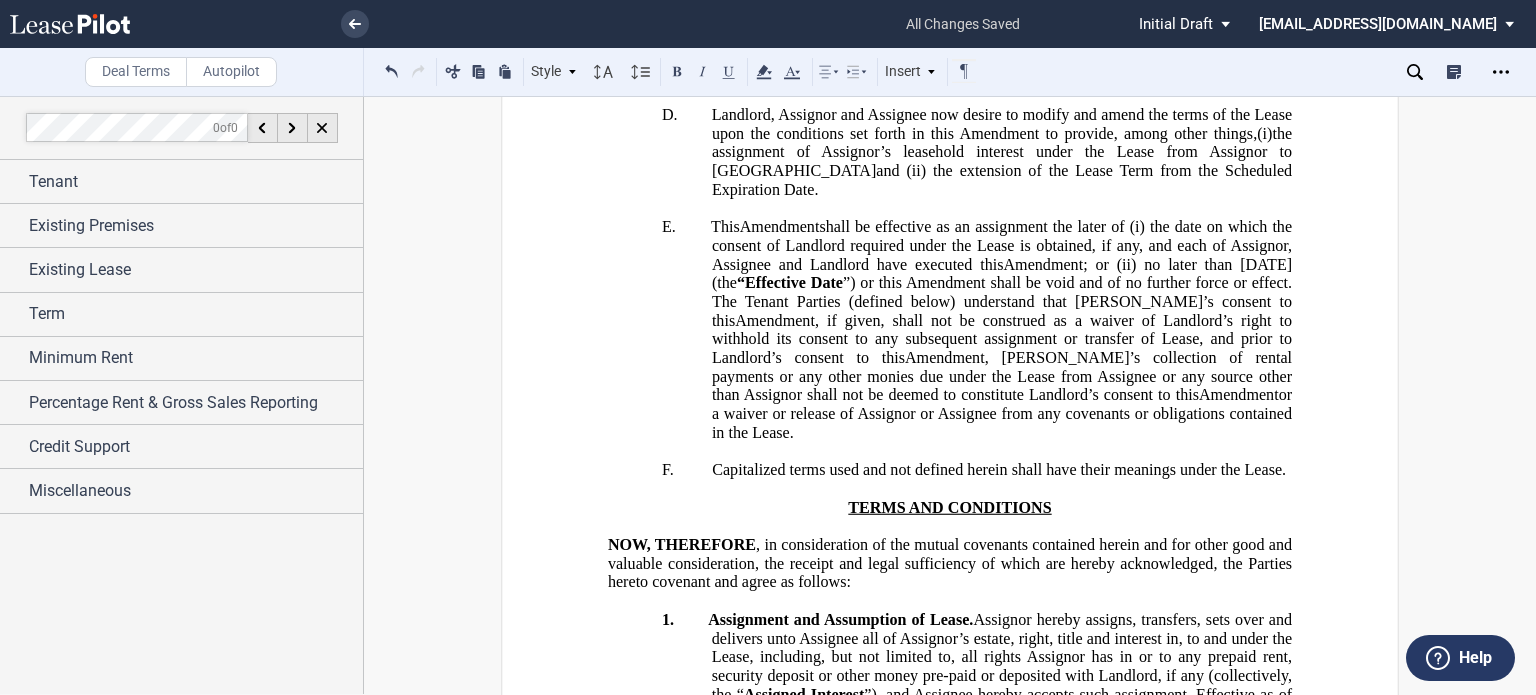 click on "; or (ii) no later than [DATE]" at bounding box center (1187, 264) 